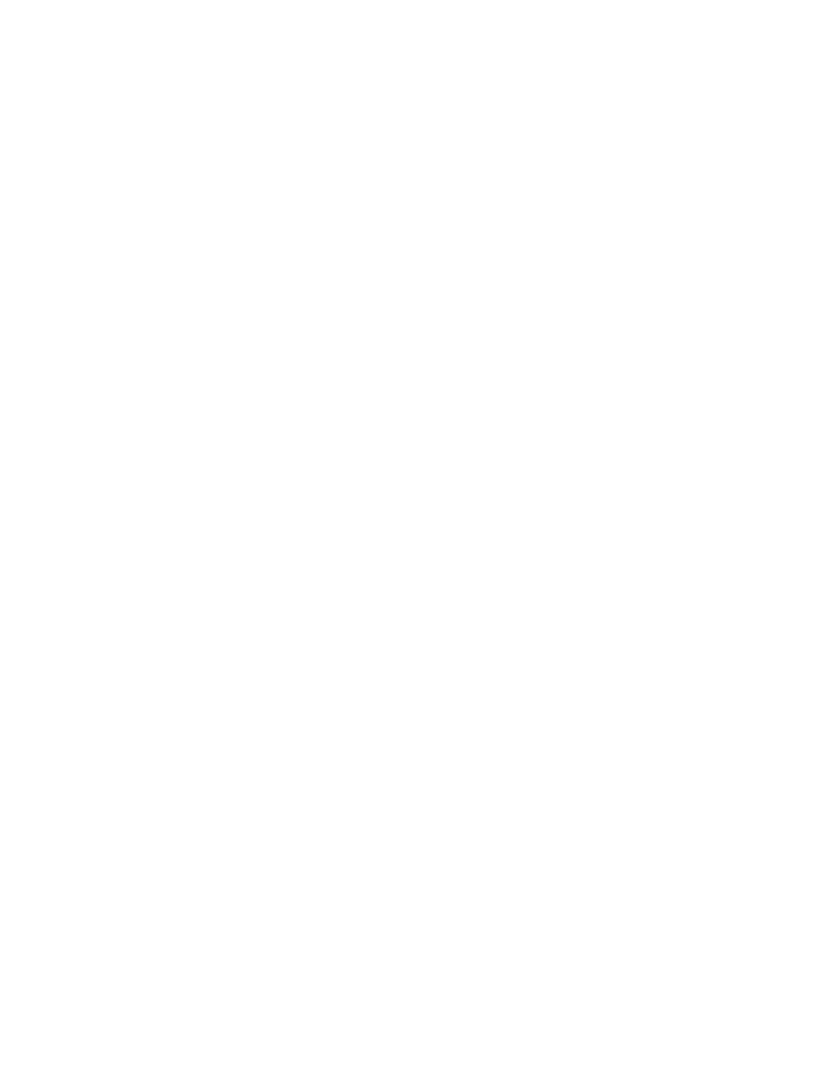 scroll, scrollTop: 0, scrollLeft: 0, axis: both 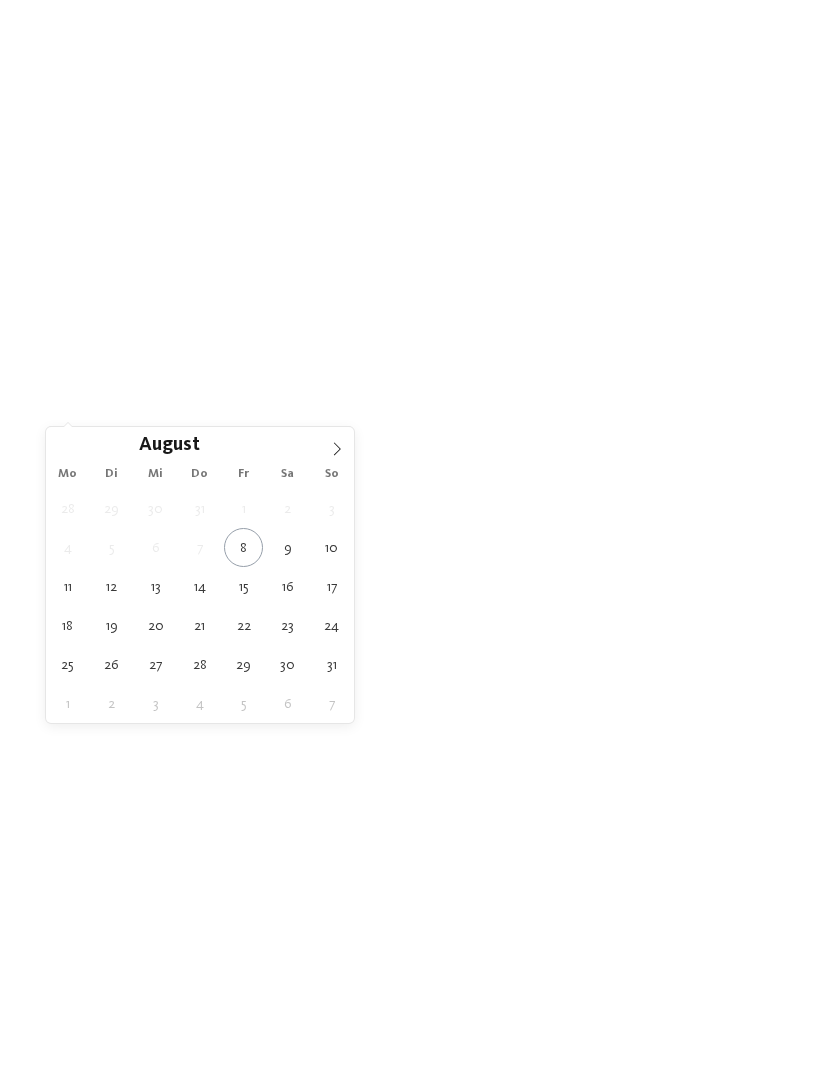 click 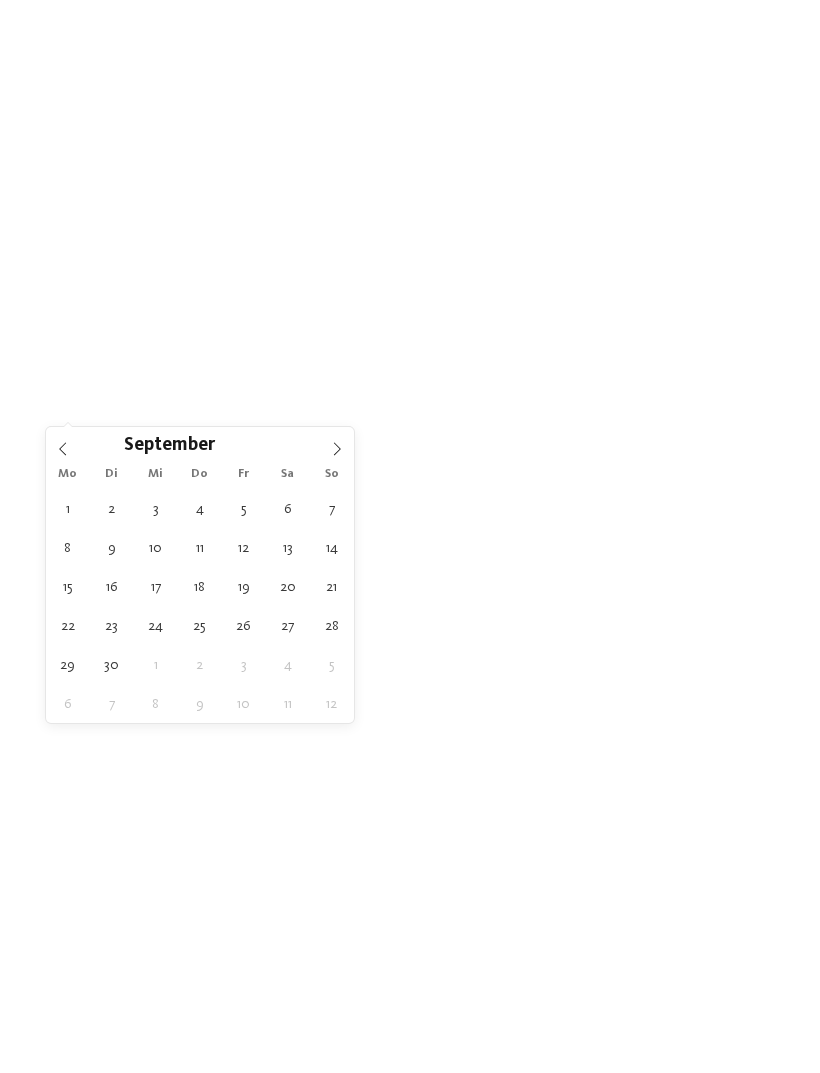 type on "06.09.2025" 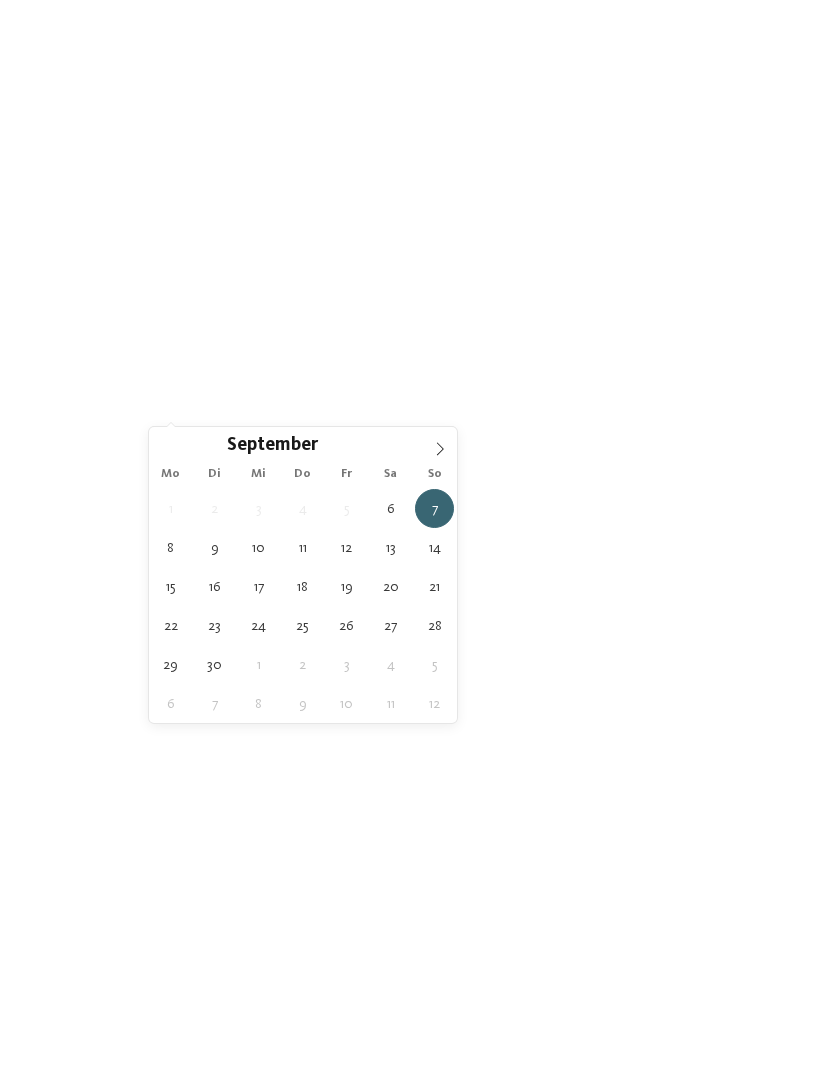 type on "13.09.2025" 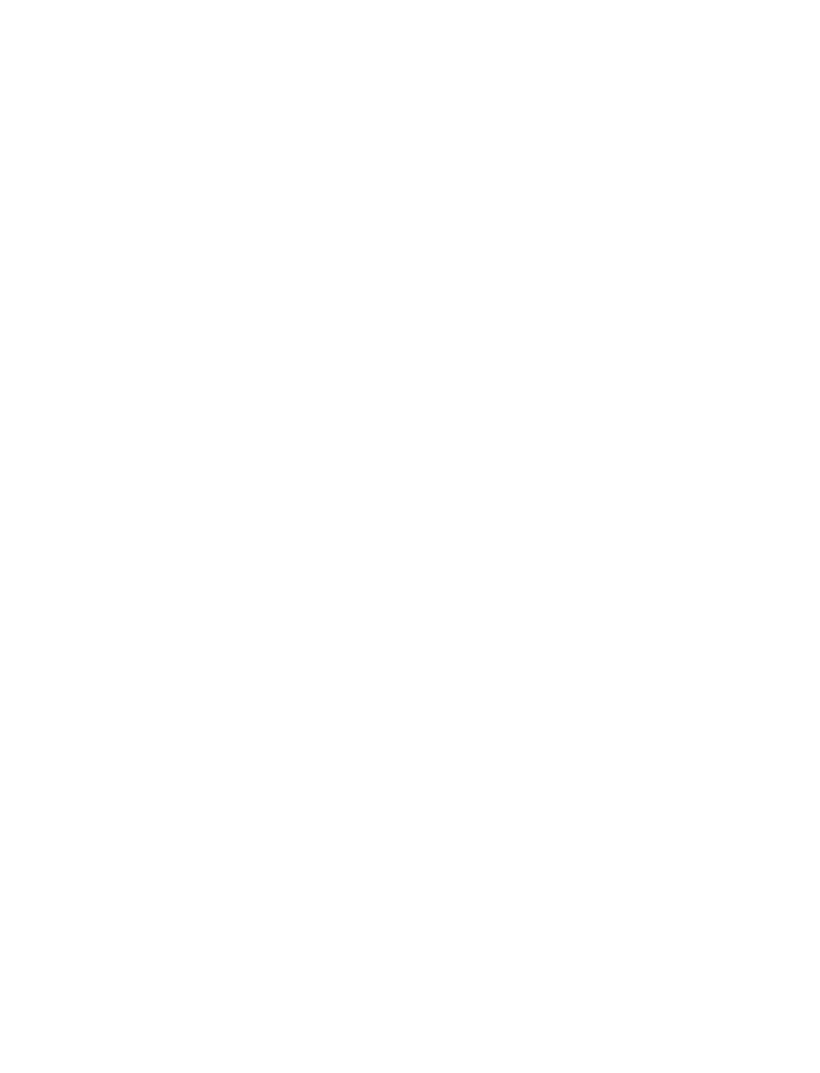 click on "Meine Wünsche" at bounding box center (418, 436) 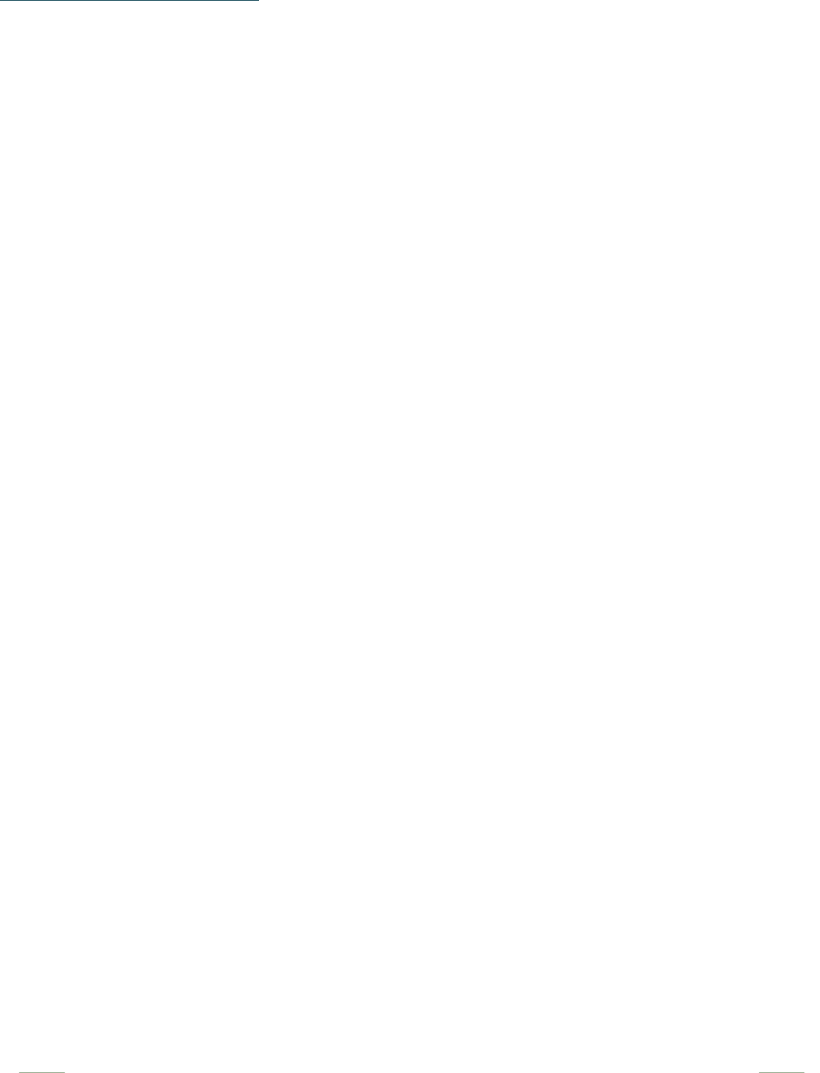 click at bounding box center (225, 703) 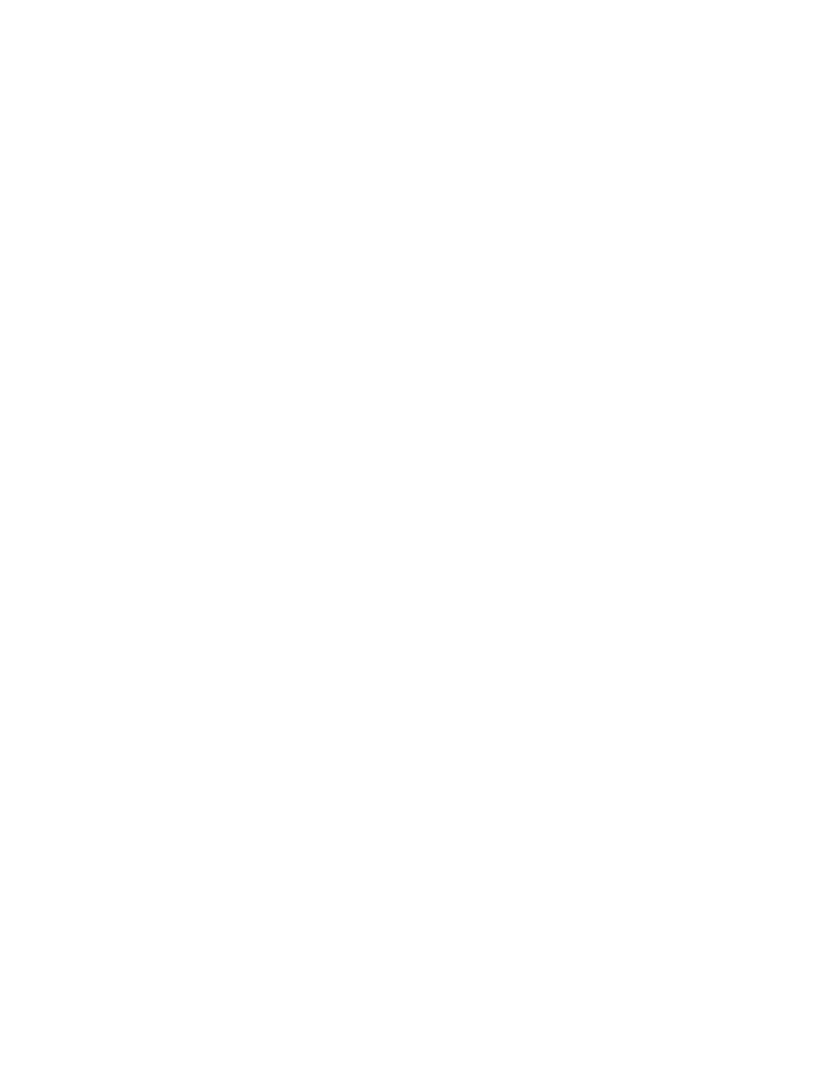 click at bounding box center [735, 541] 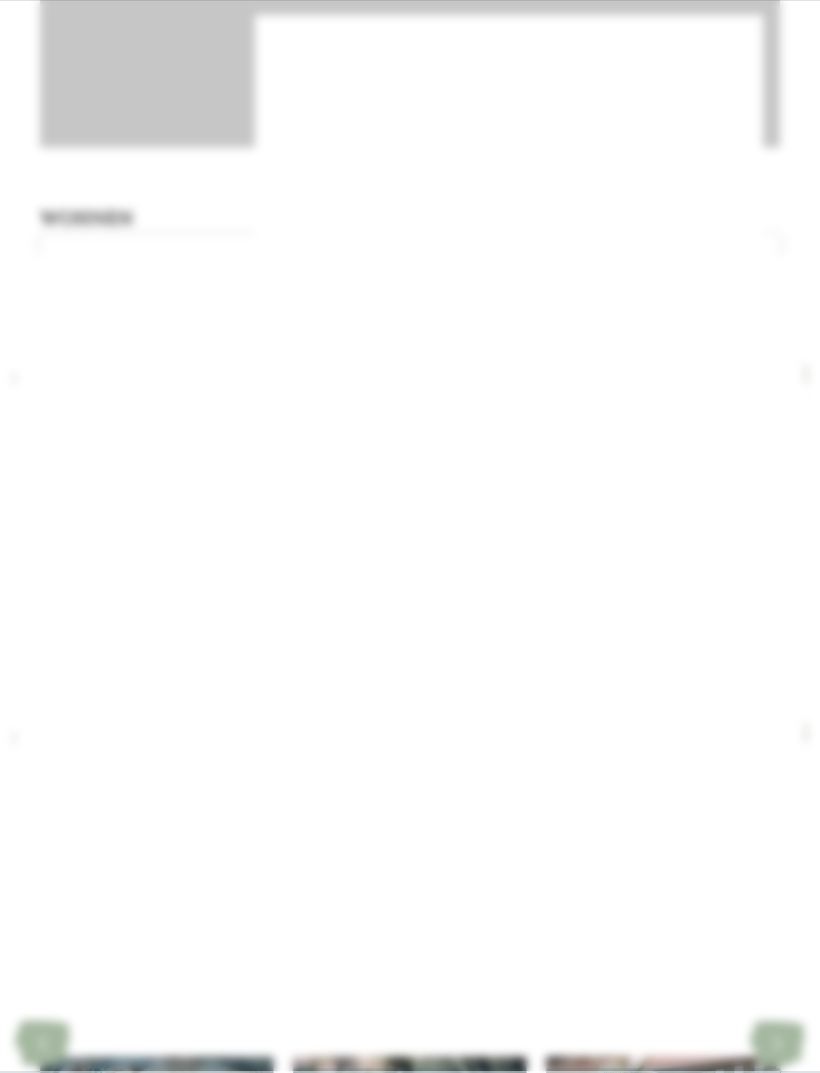 click at bounding box center [780, 74] 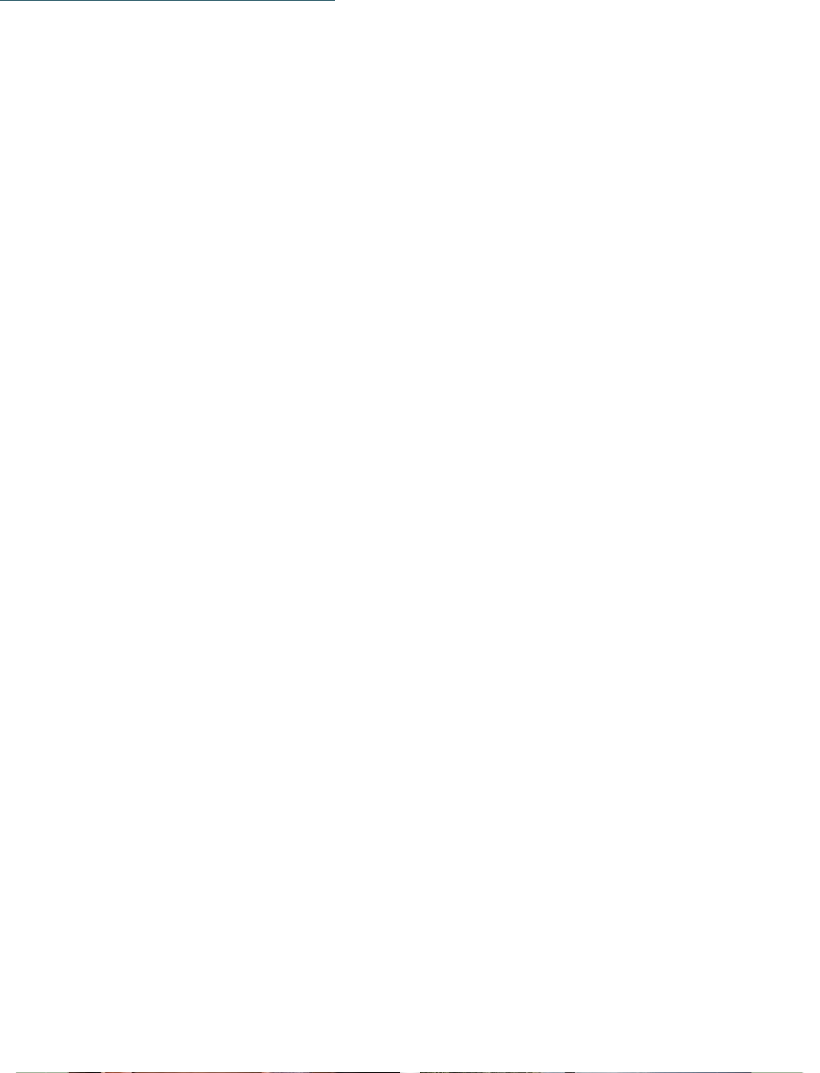 scroll, scrollTop: 3156, scrollLeft: 0, axis: vertical 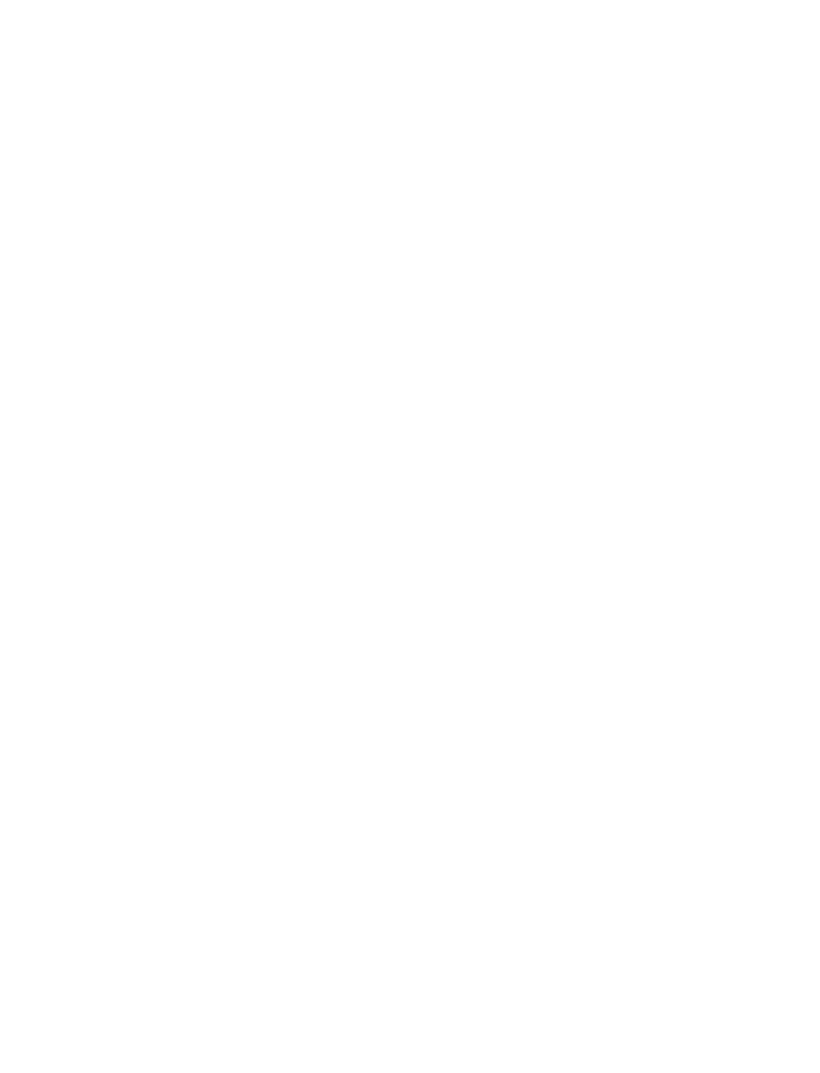 click at bounding box center (409, 586) 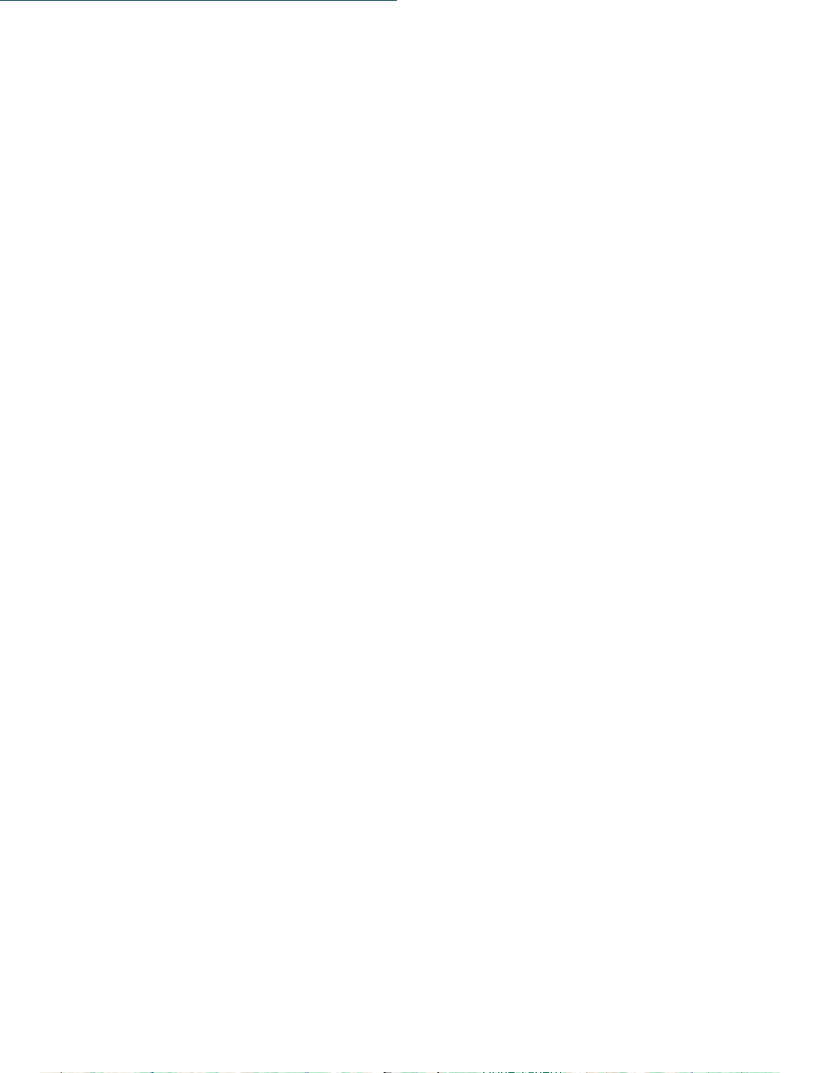 scroll, scrollTop: 3693, scrollLeft: 0, axis: vertical 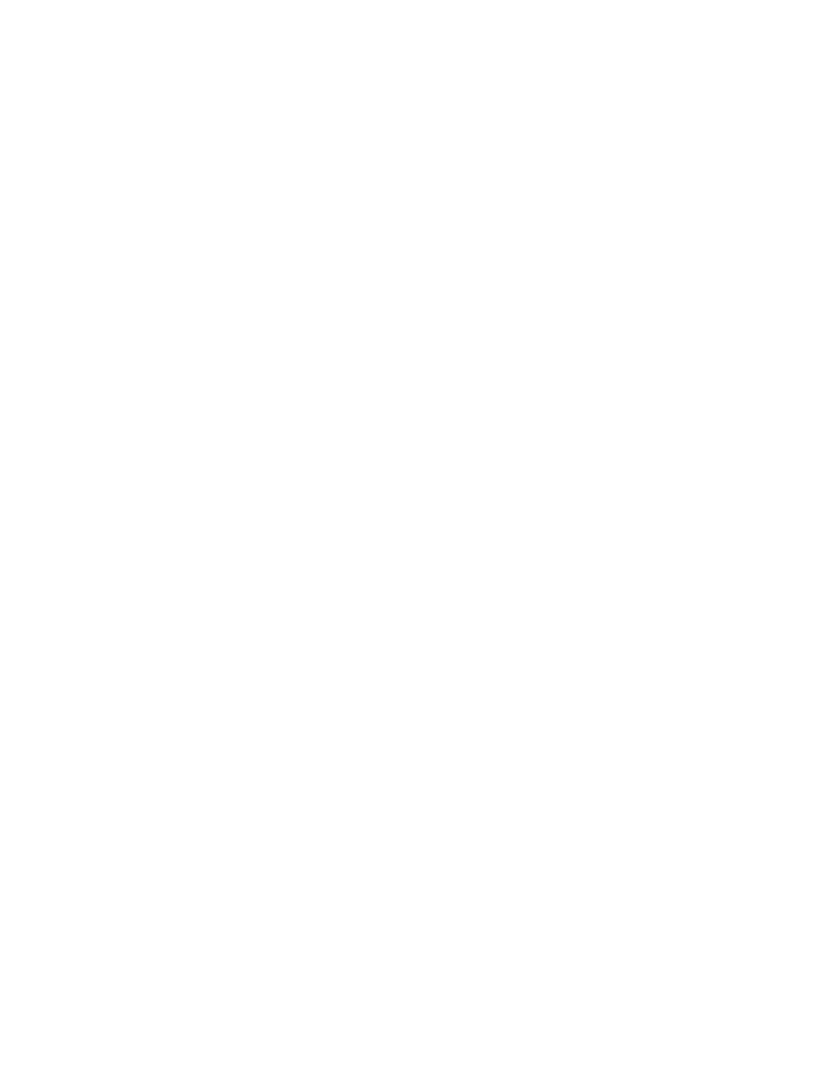 click at bounding box center (777, 561) 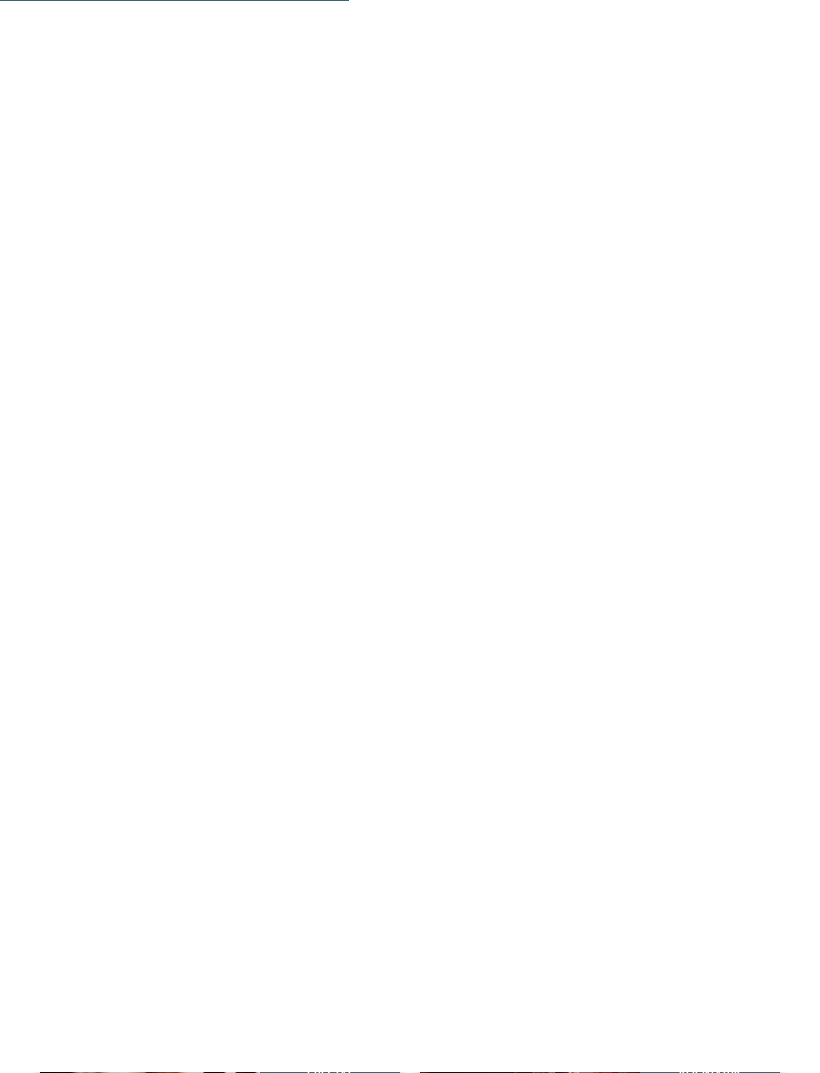 click at bounding box center (777, 478) 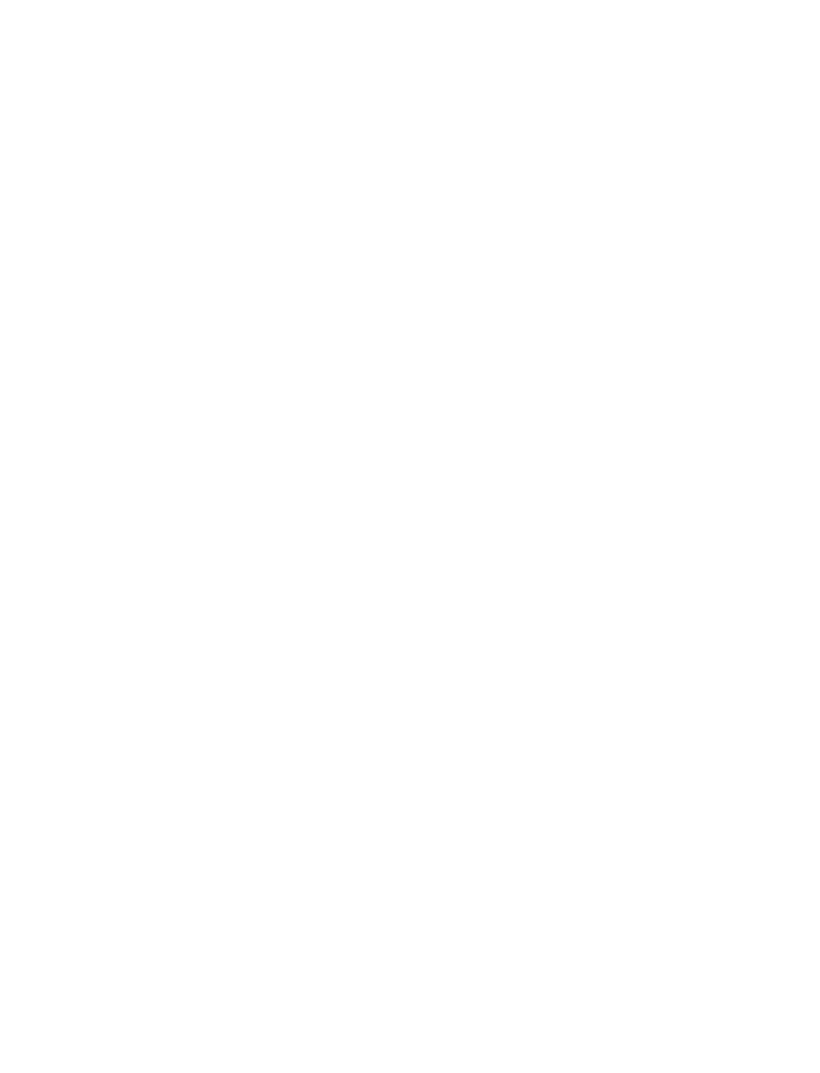 click at bounding box center [777, 477] 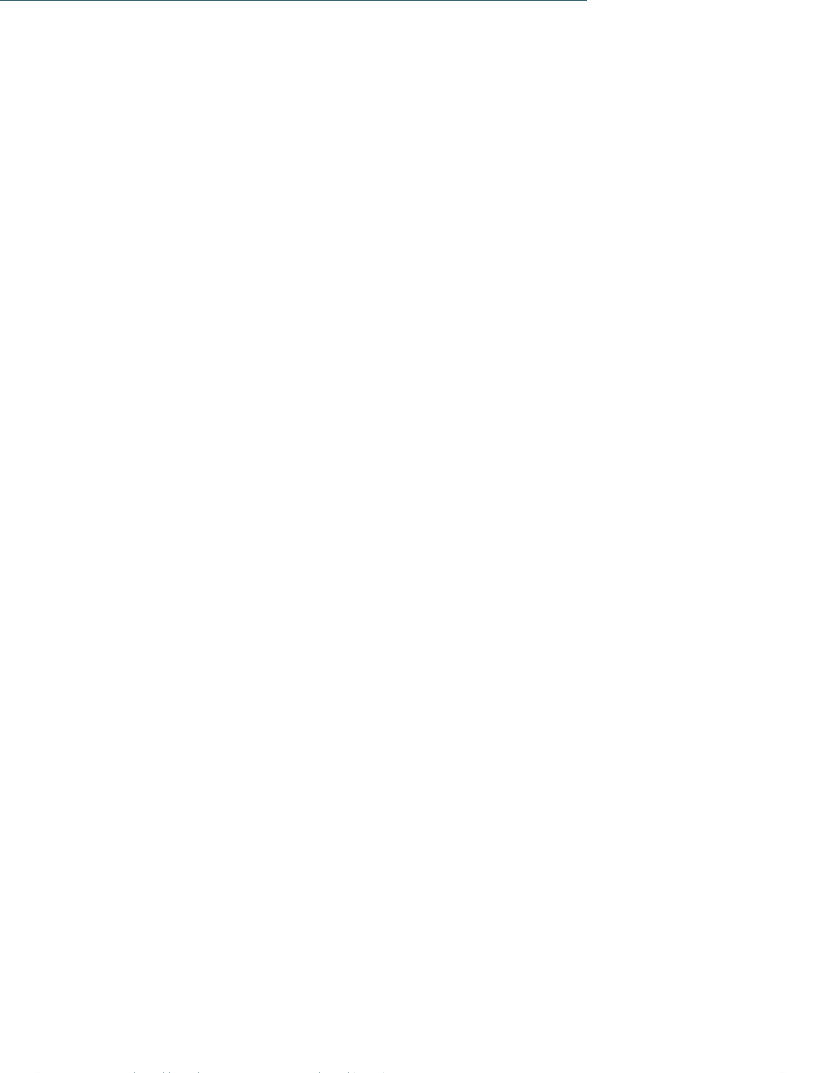 scroll, scrollTop: 5675, scrollLeft: 0, axis: vertical 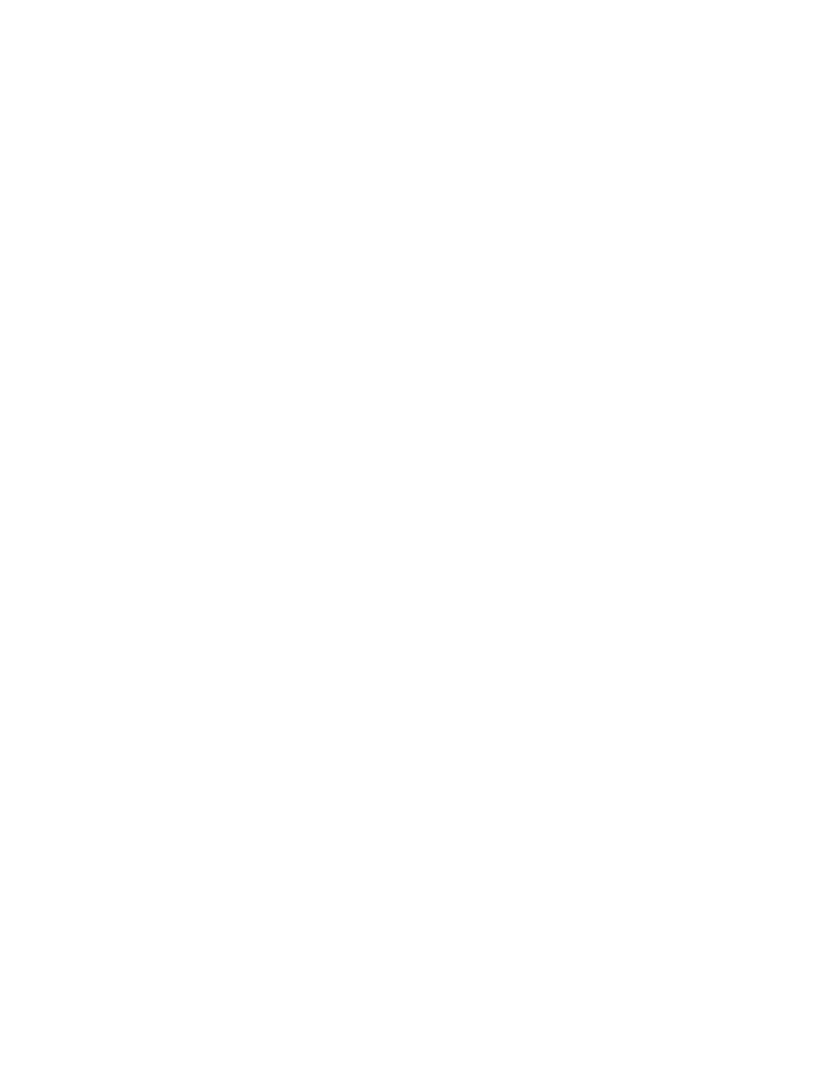 click on "Anreise" at bounding box center [225, 704] 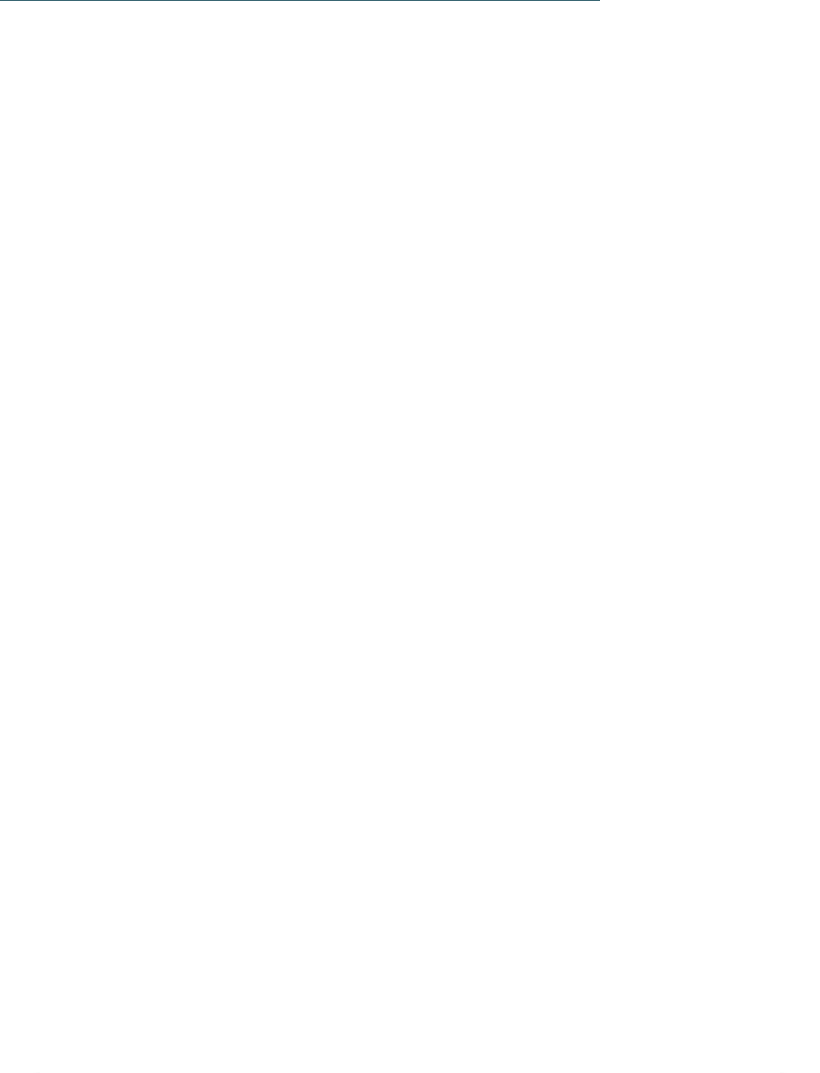scroll, scrollTop: 5908, scrollLeft: 0, axis: vertical 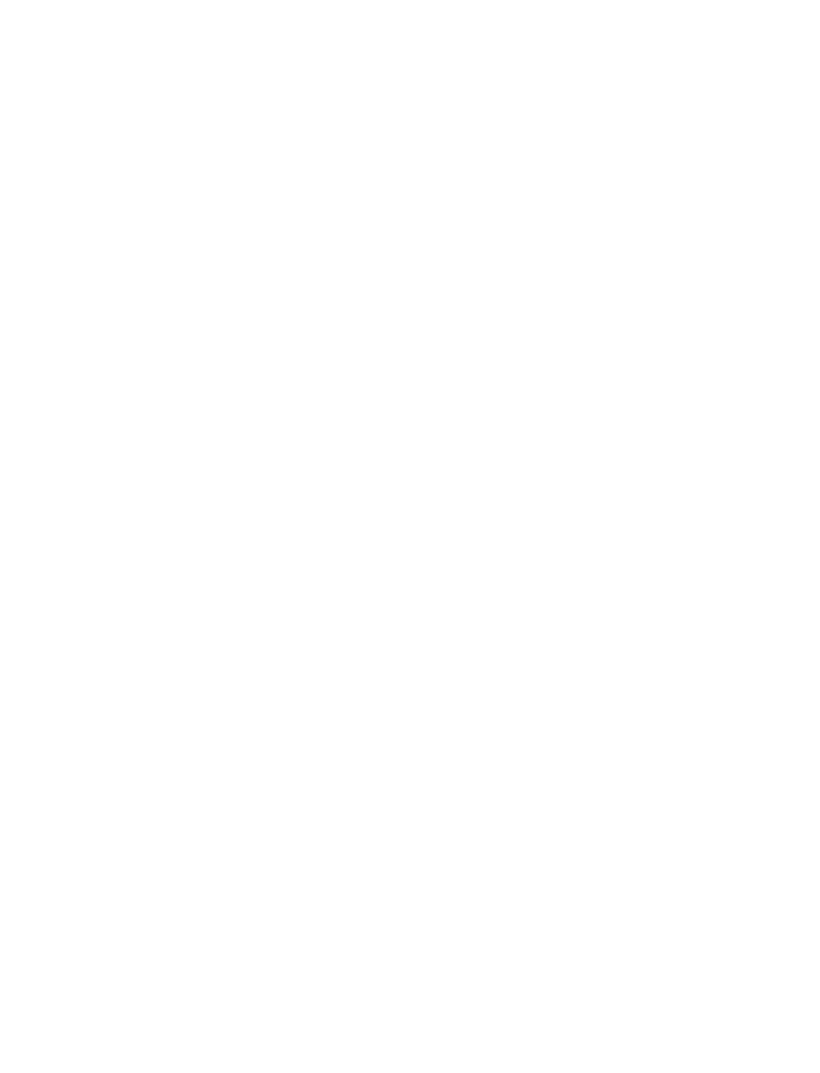 click on "buchen" at bounding box center [462, 307] 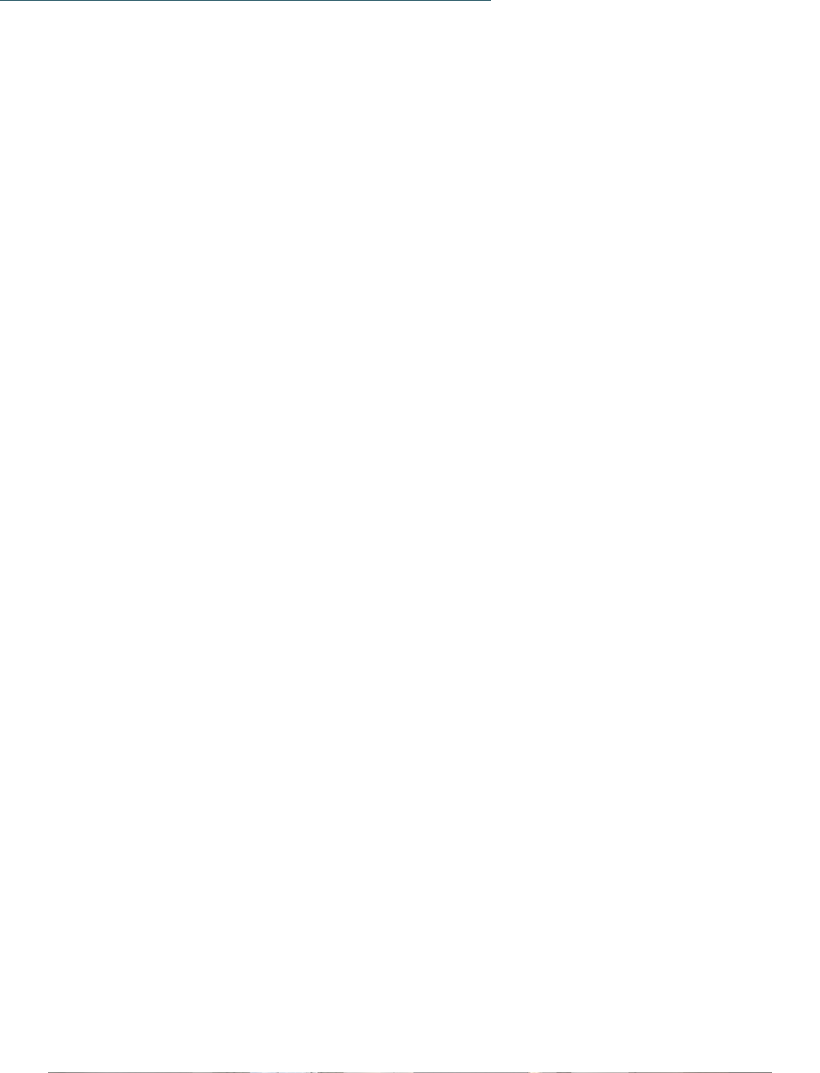 scroll, scrollTop: 6172, scrollLeft: 0, axis: vertical 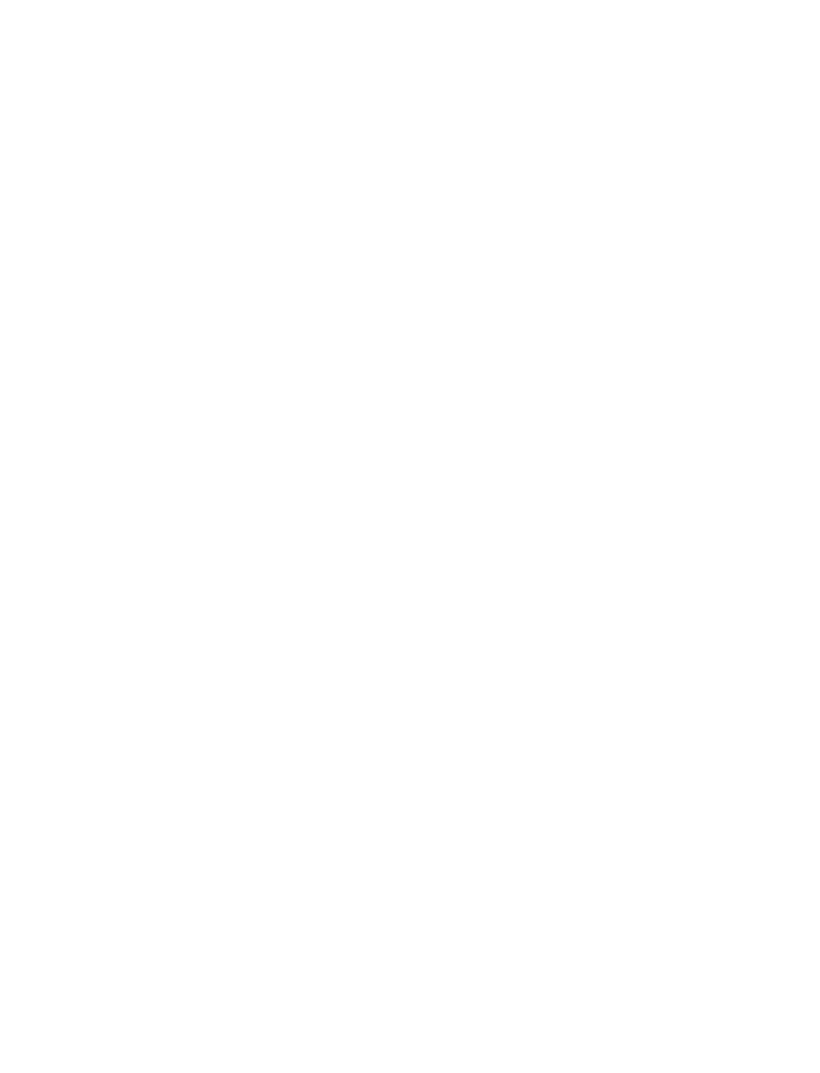 click on "1" at bounding box center [308, 265] 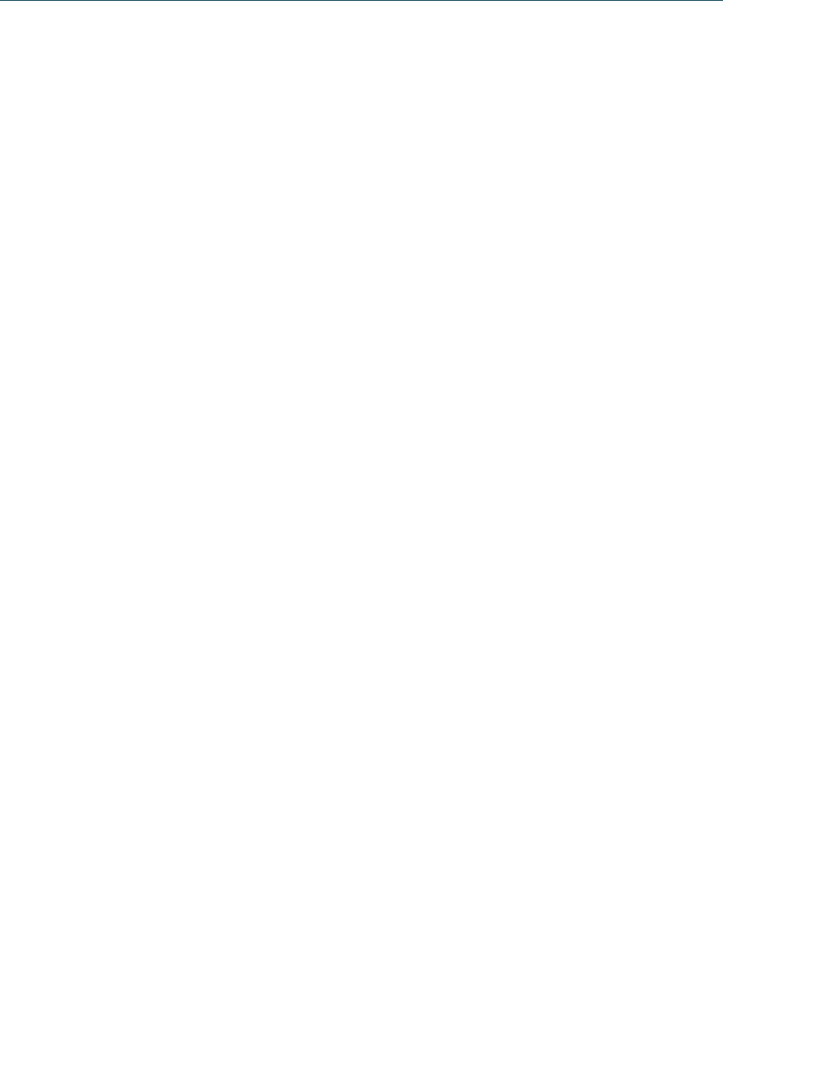 scroll, scrollTop: 9397, scrollLeft: 0, axis: vertical 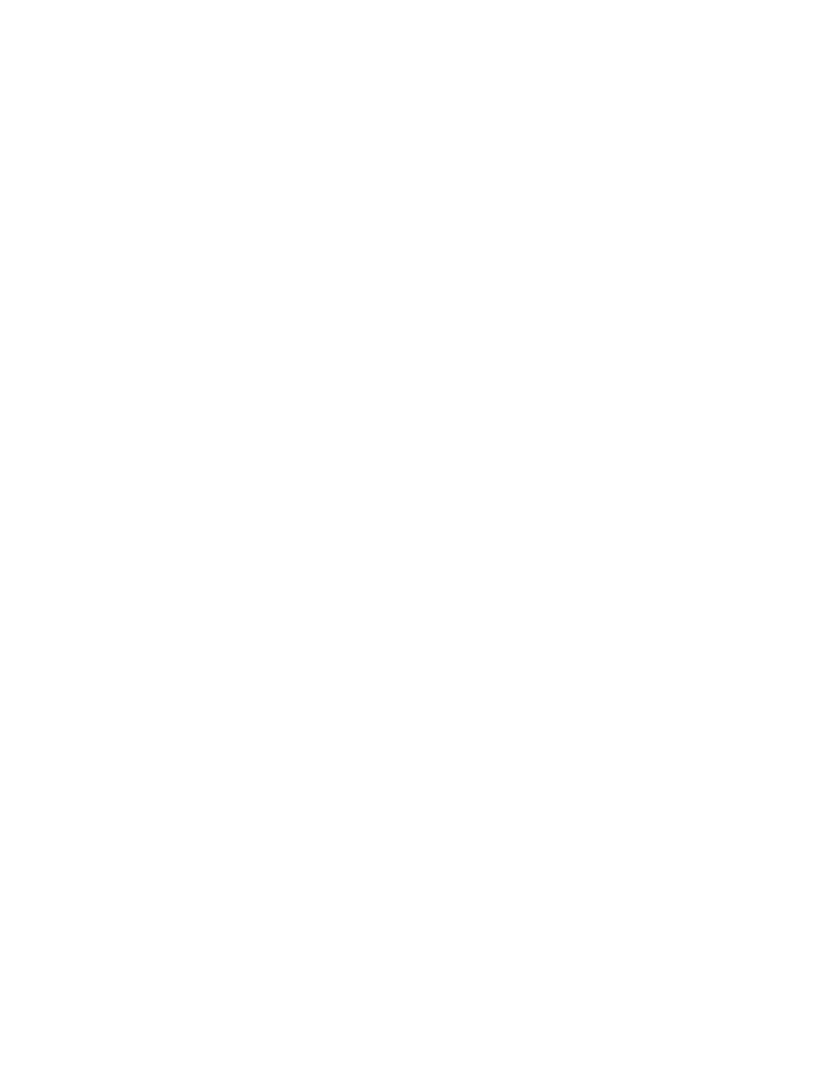 click 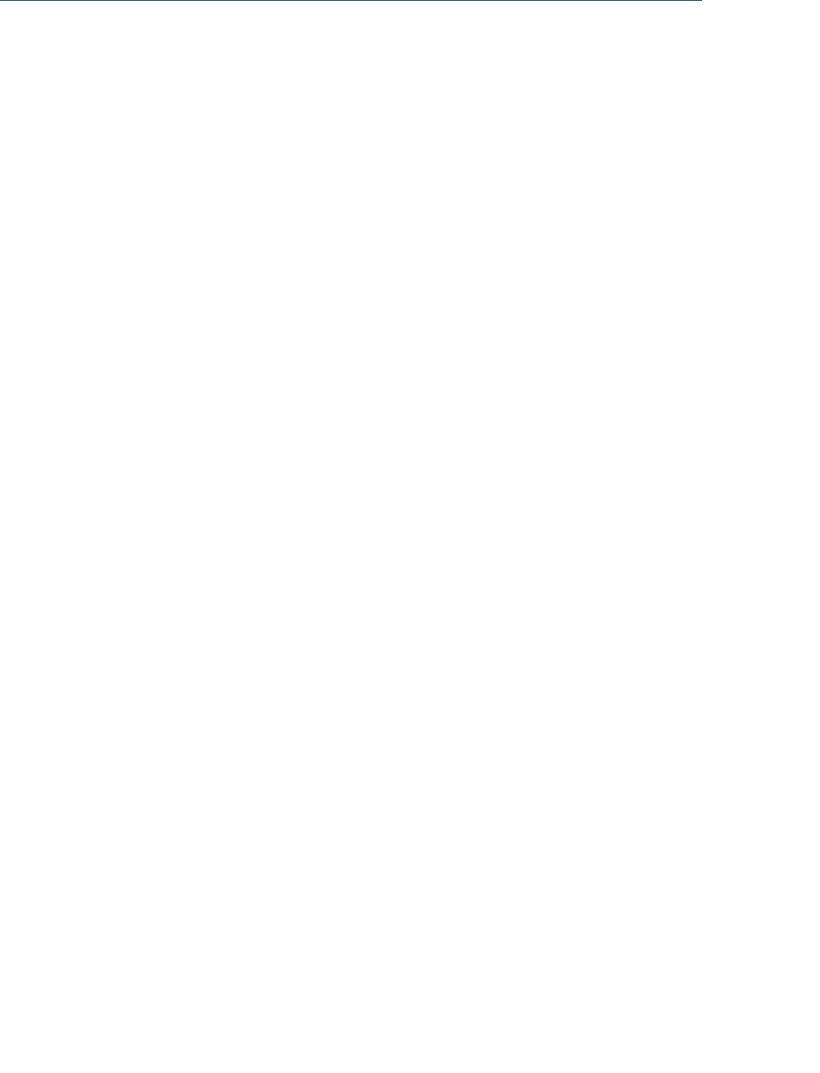 scroll, scrollTop: 9732, scrollLeft: 0, axis: vertical 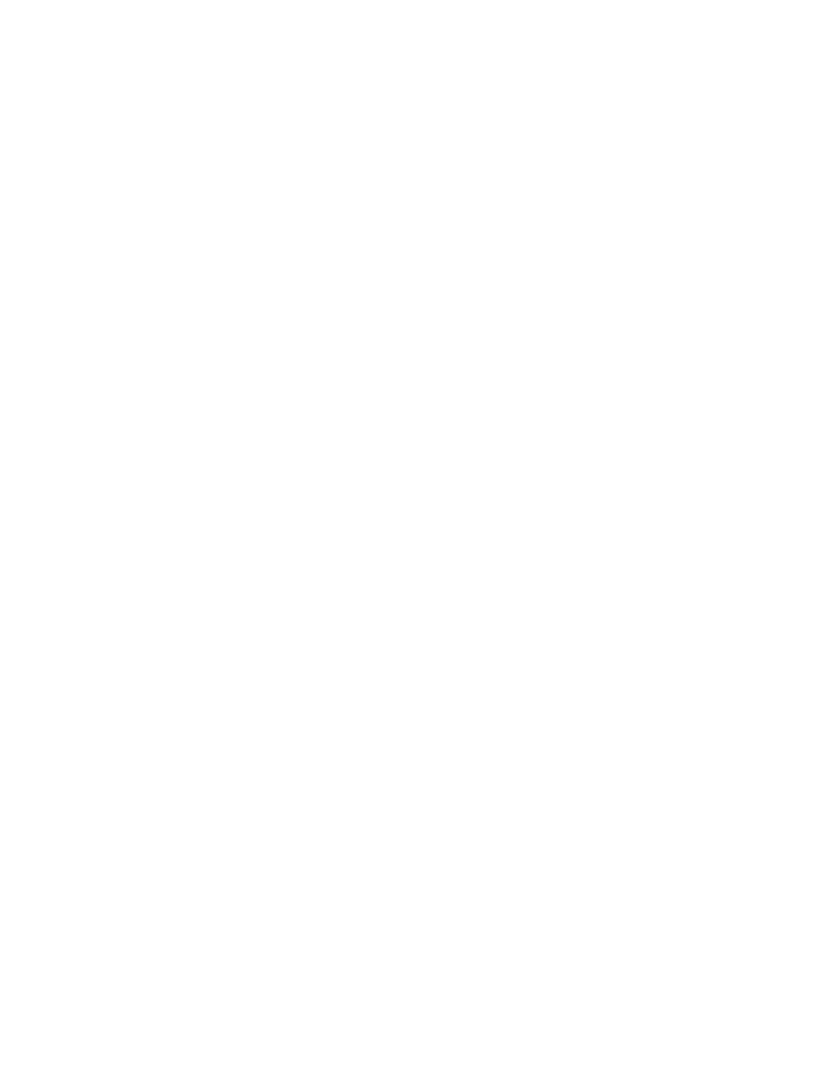 click on "Details" at bounding box center (138, -1154) 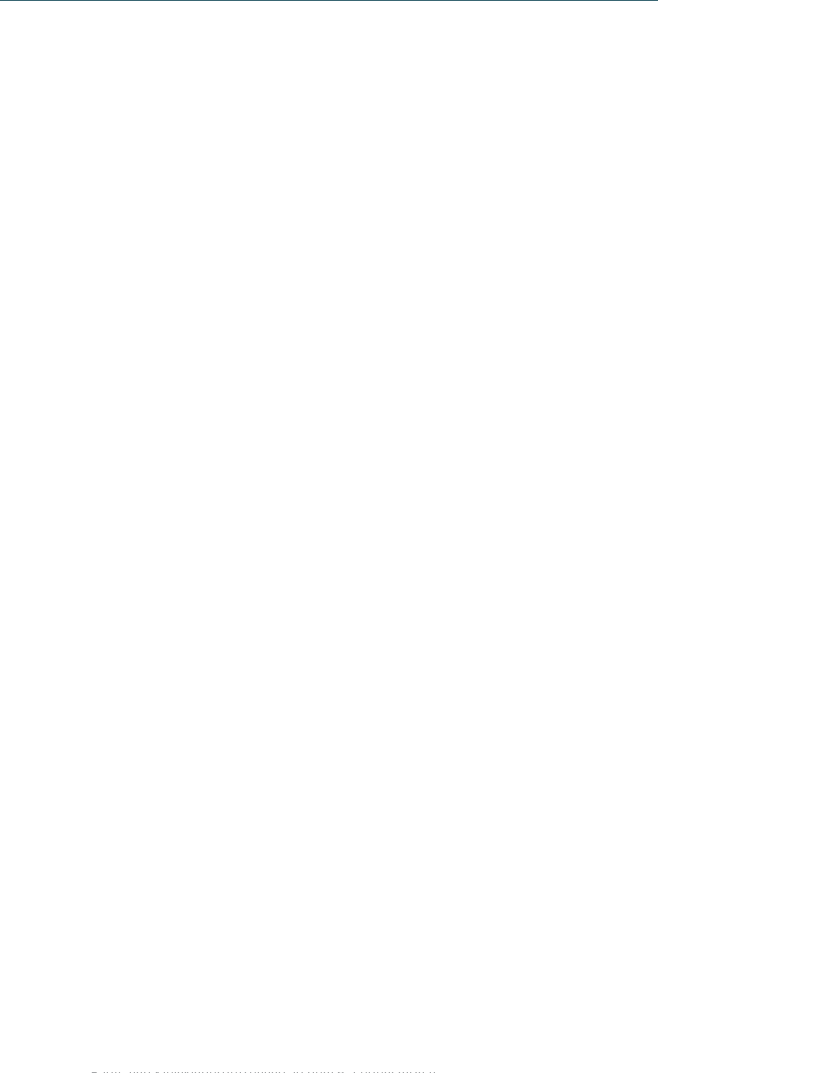 scroll, scrollTop: 9784, scrollLeft: 0, axis: vertical 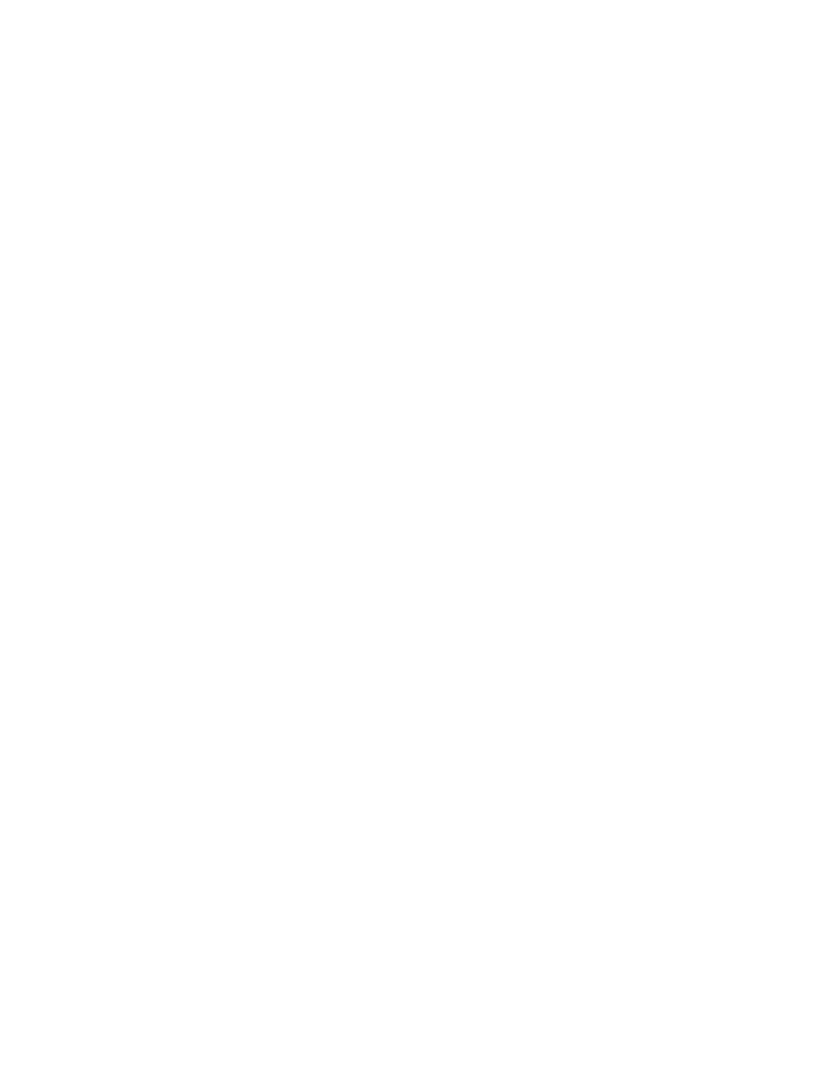 click on "Wochenprogramm" at bounding box center [511, -1275] 